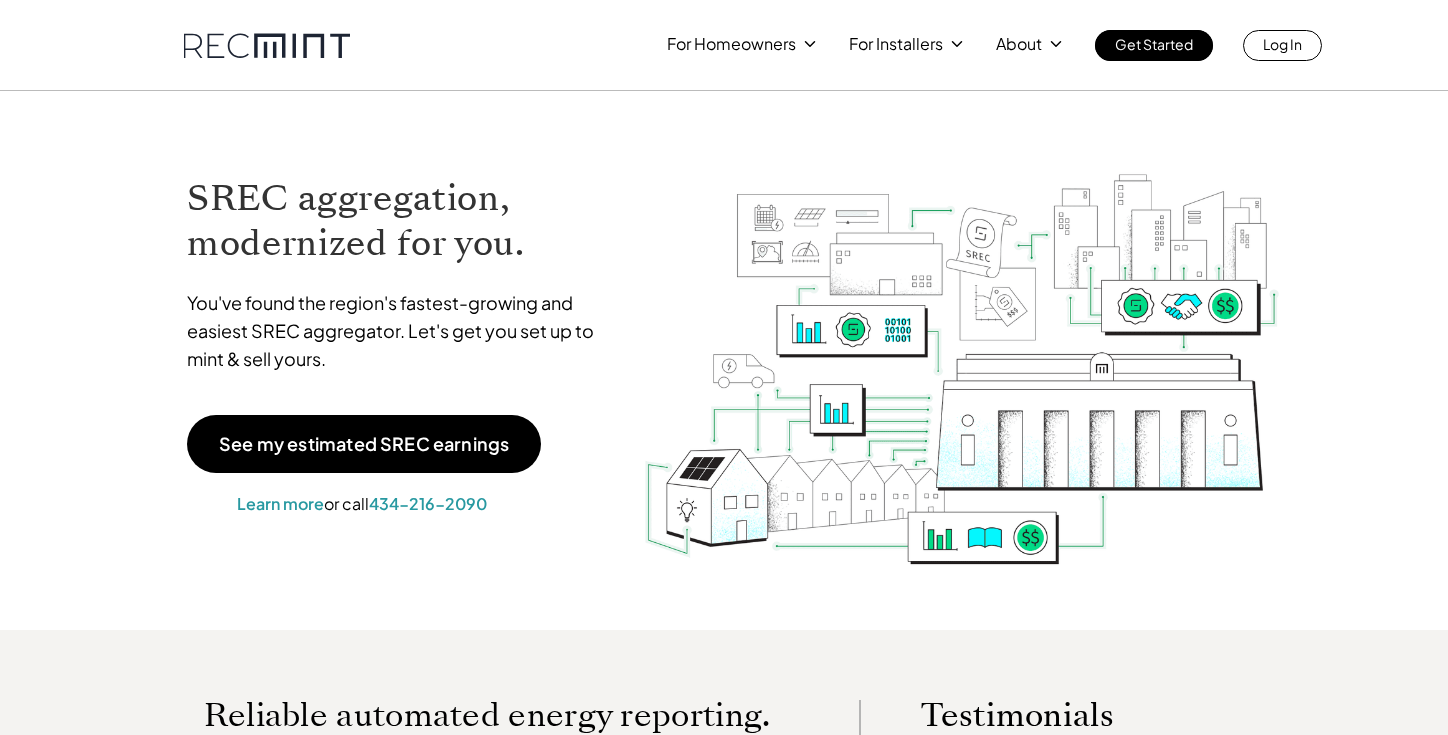 scroll, scrollTop: 0, scrollLeft: 0, axis: both 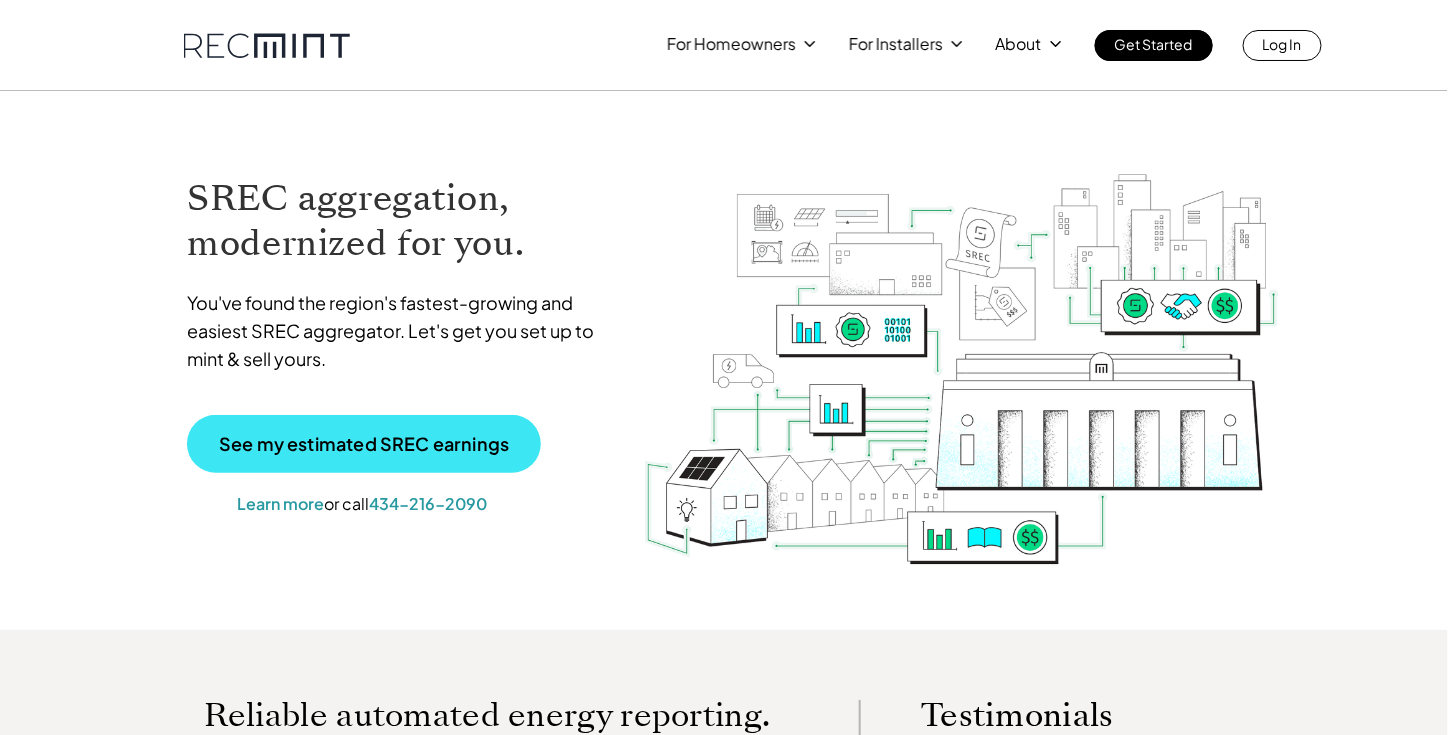 click on "See my estimated SREC earnings" at bounding box center (364, 444) 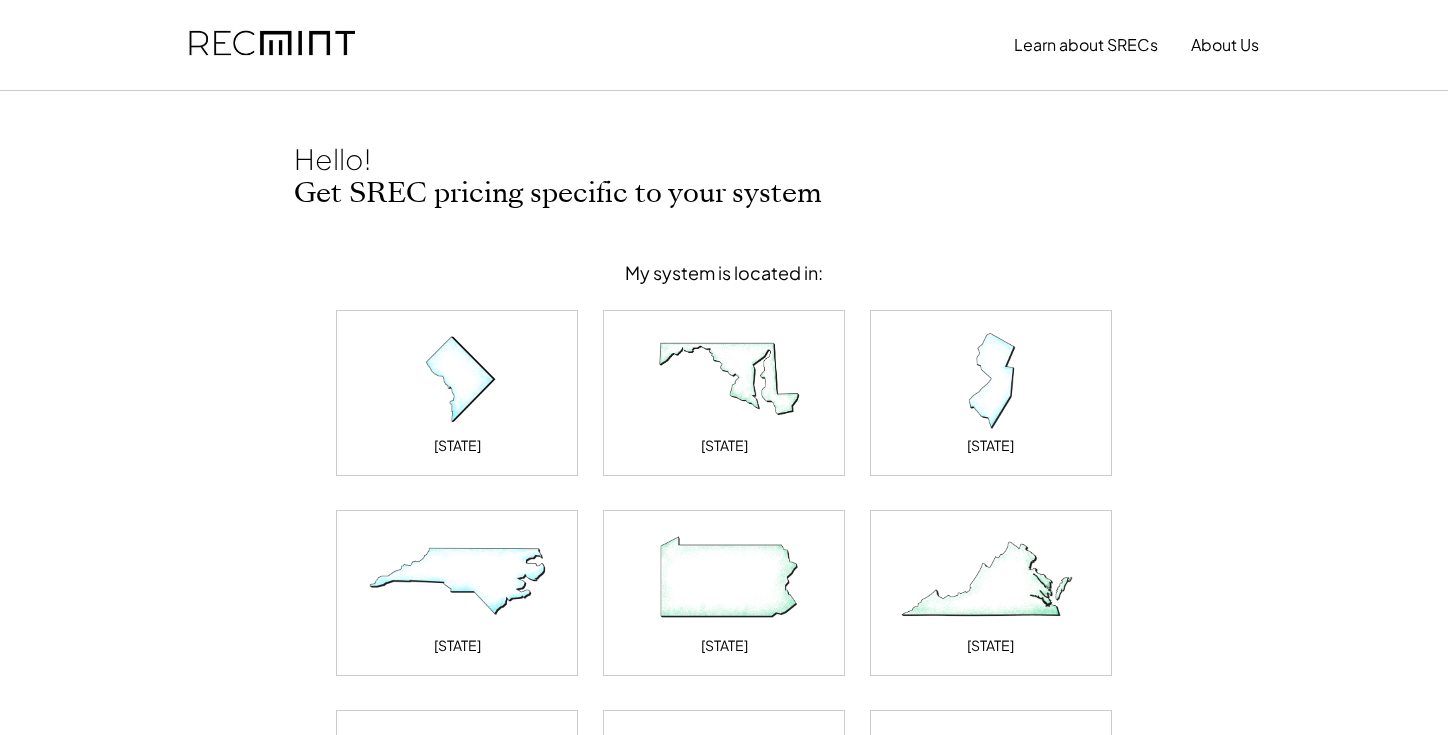 scroll, scrollTop: 0, scrollLeft: 0, axis: both 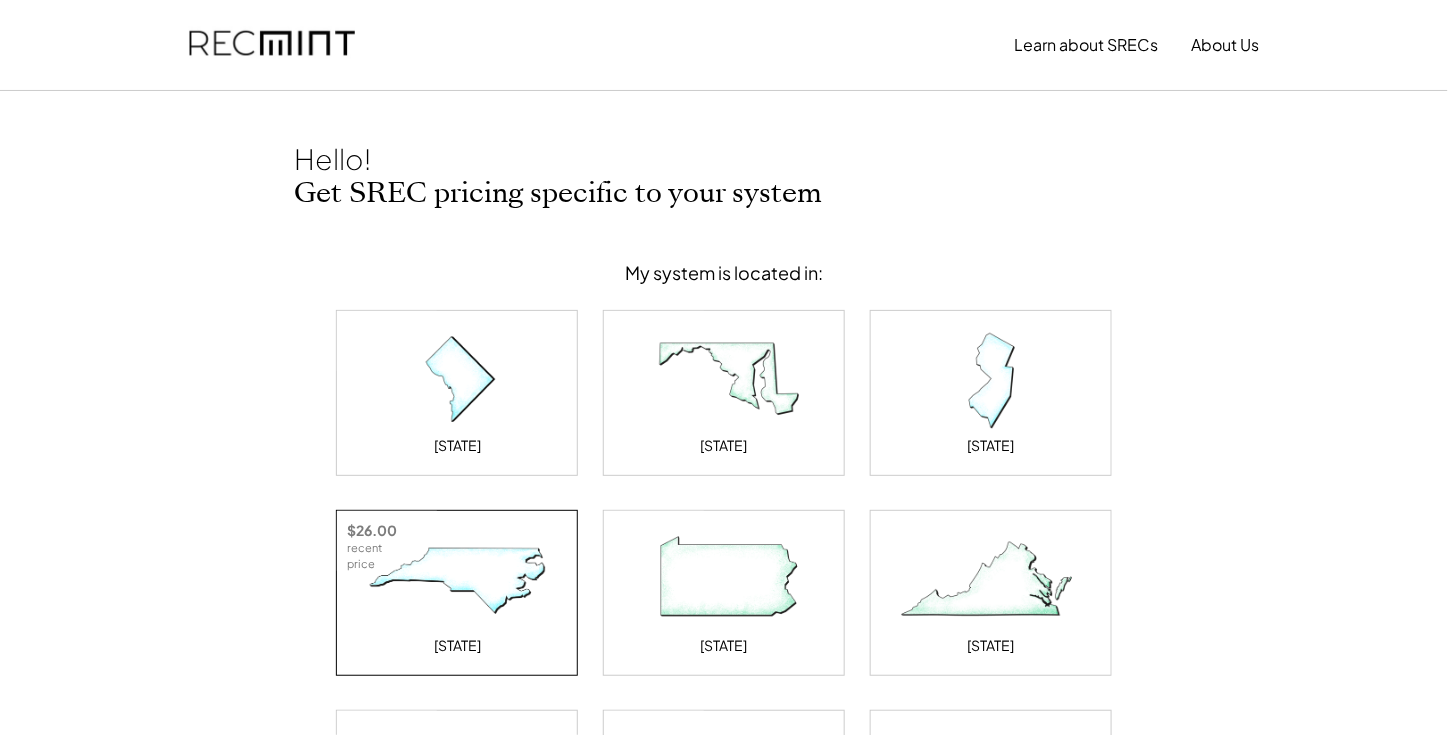 click at bounding box center (457, 581) 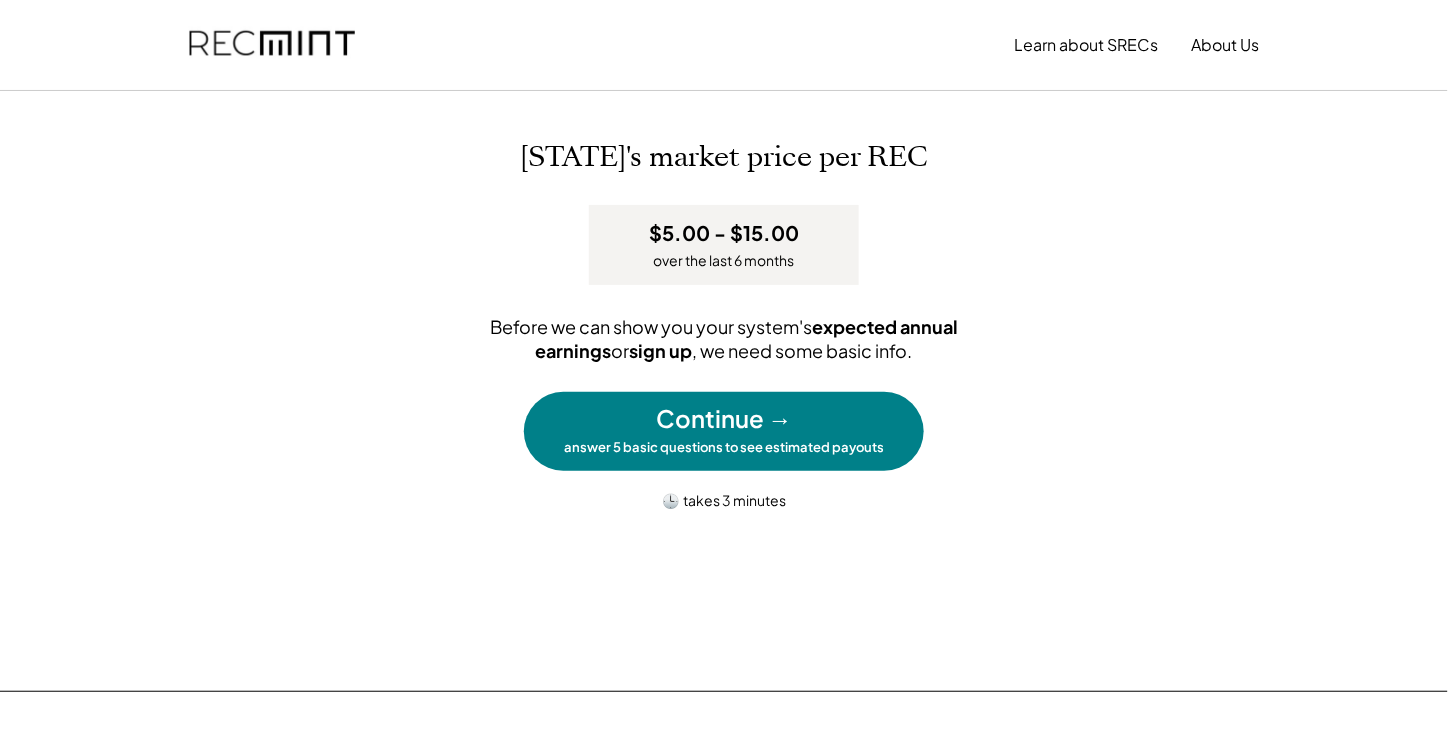 click on "Continue → answer 5 basic questions to see estimated payouts" at bounding box center (724, 431) 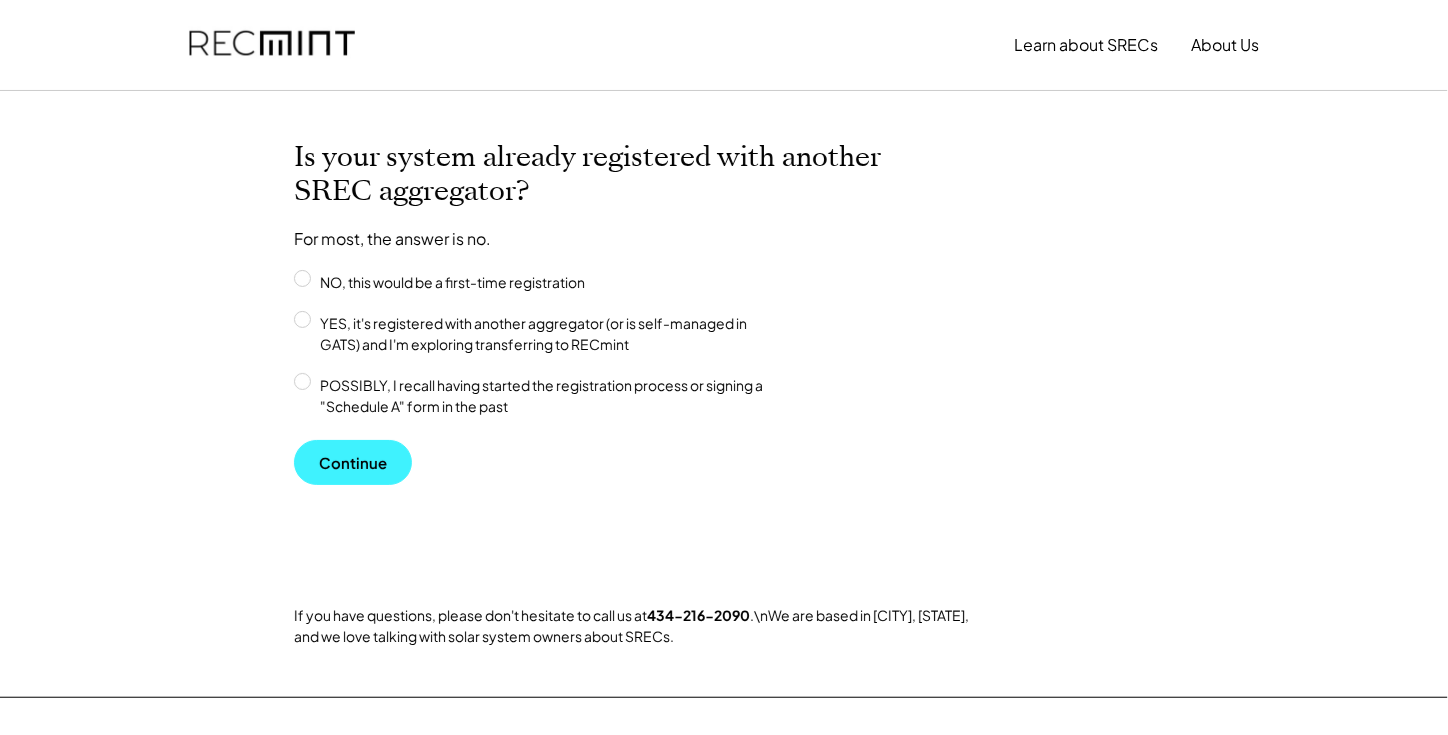 click on "Continue" at bounding box center [353, 462] 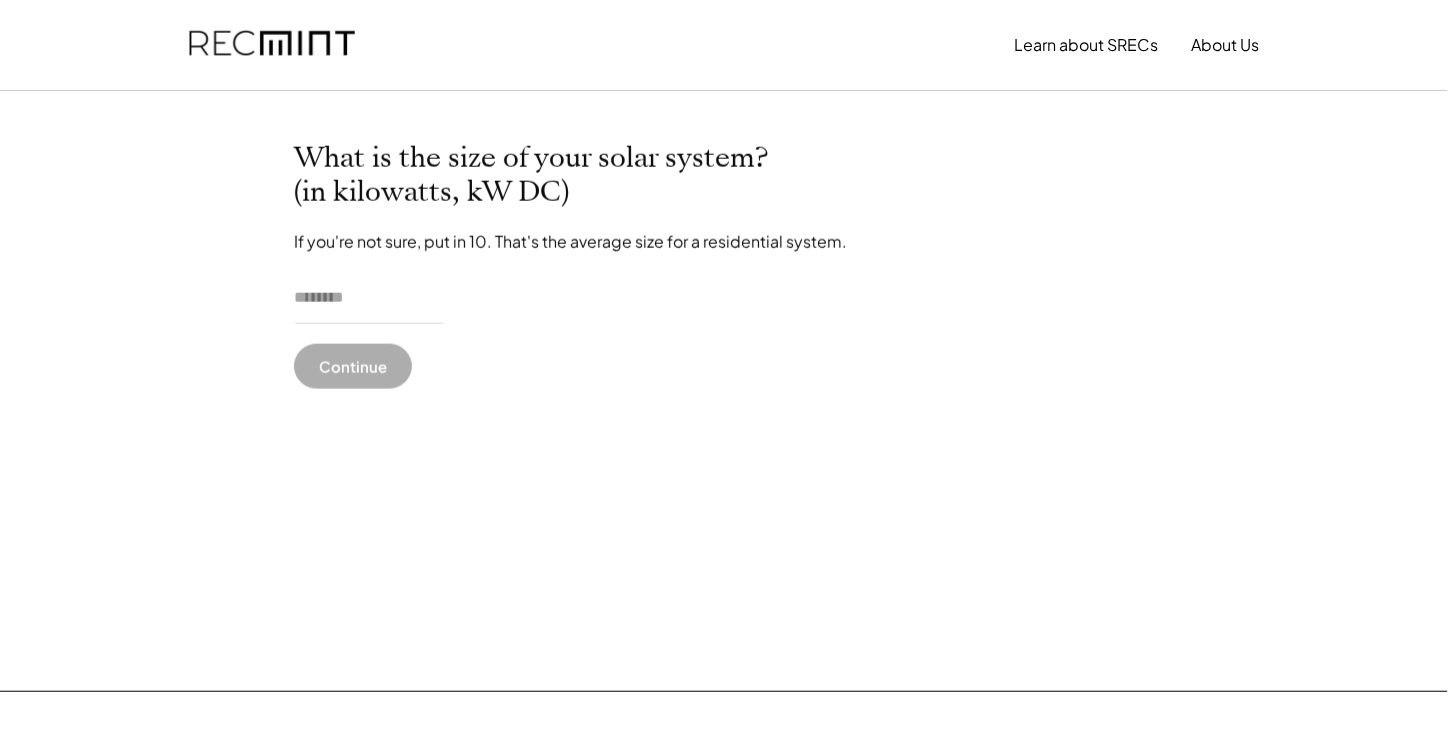 click at bounding box center [369, 298] 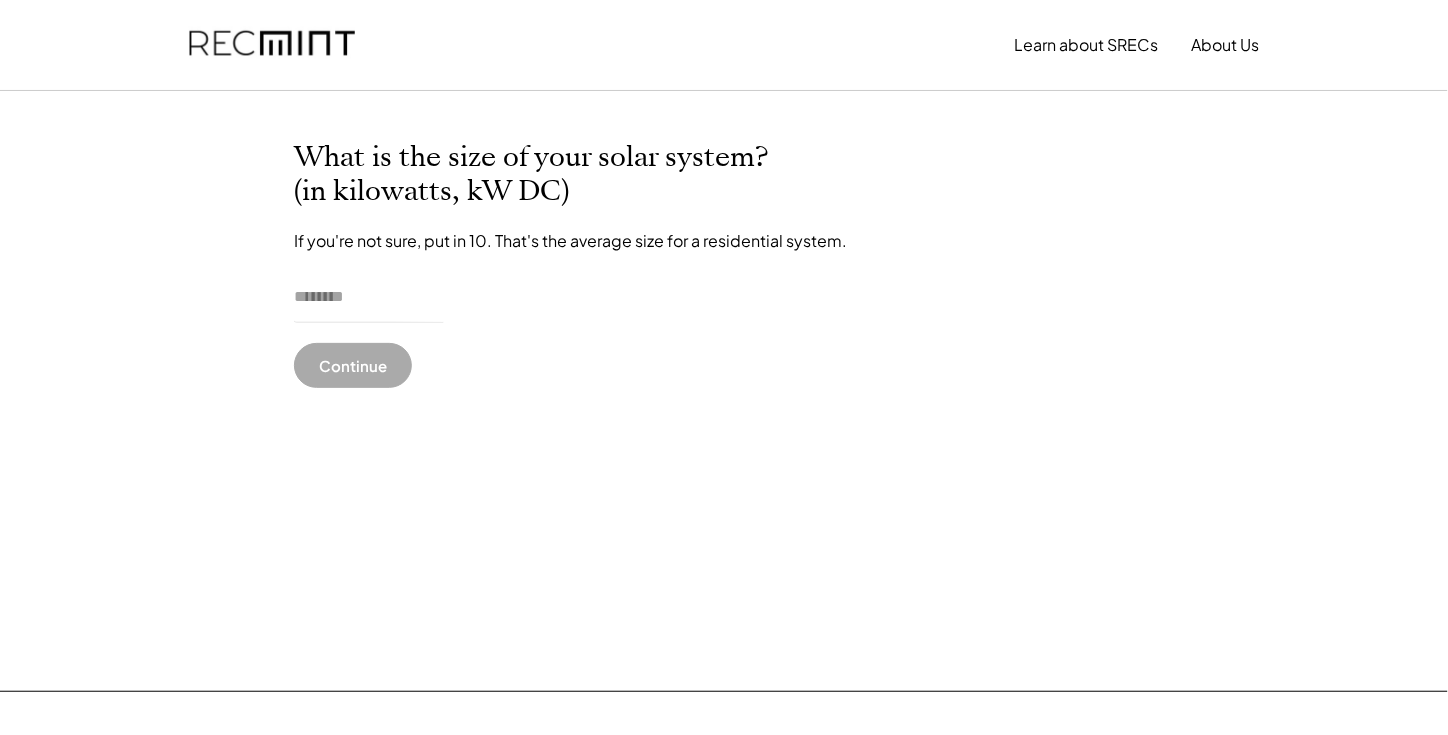 click at bounding box center (369, 298) 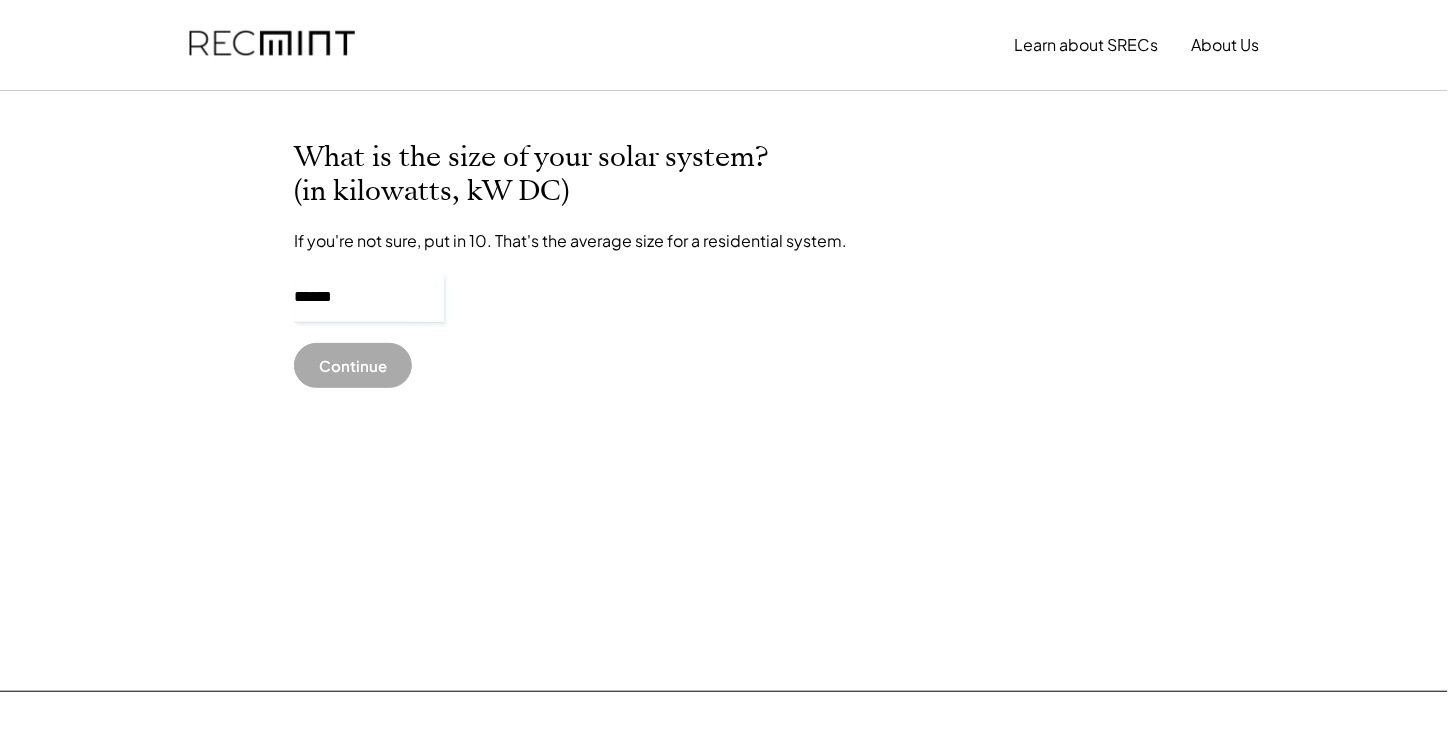 type on "******" 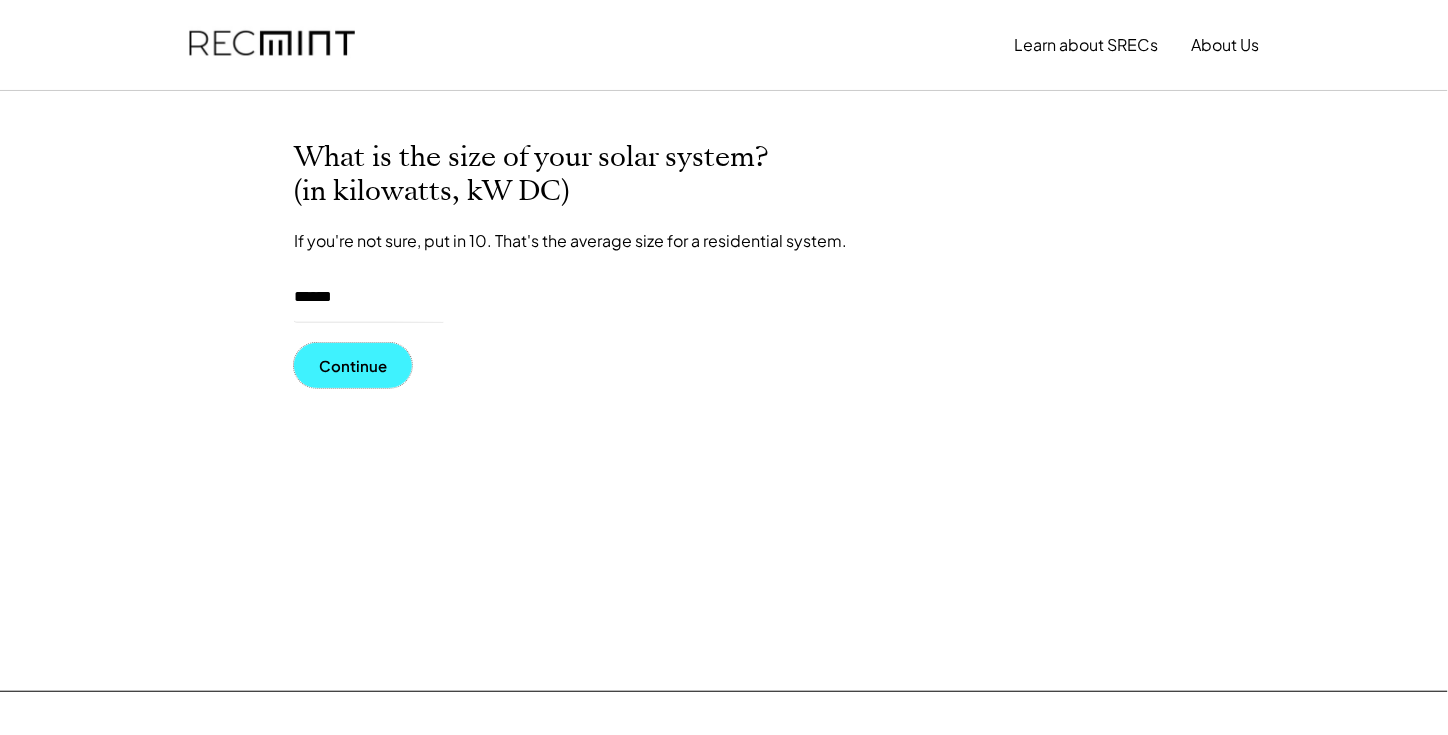 click on "Continue" at bounding box center (353, 365) 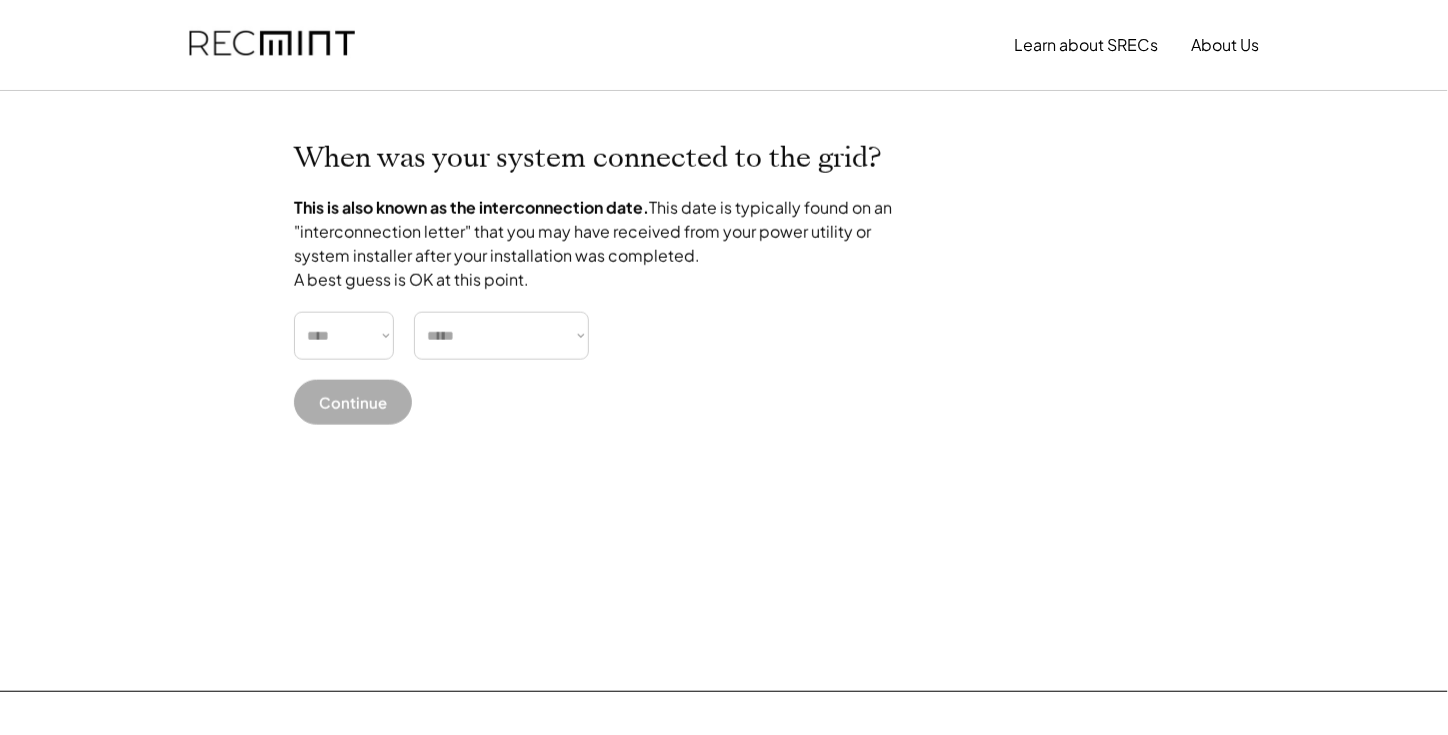 click on "**** **** **** **** **** **** **** **** **** **** **** **** **** **** ****" at bounding box center [344, 336] 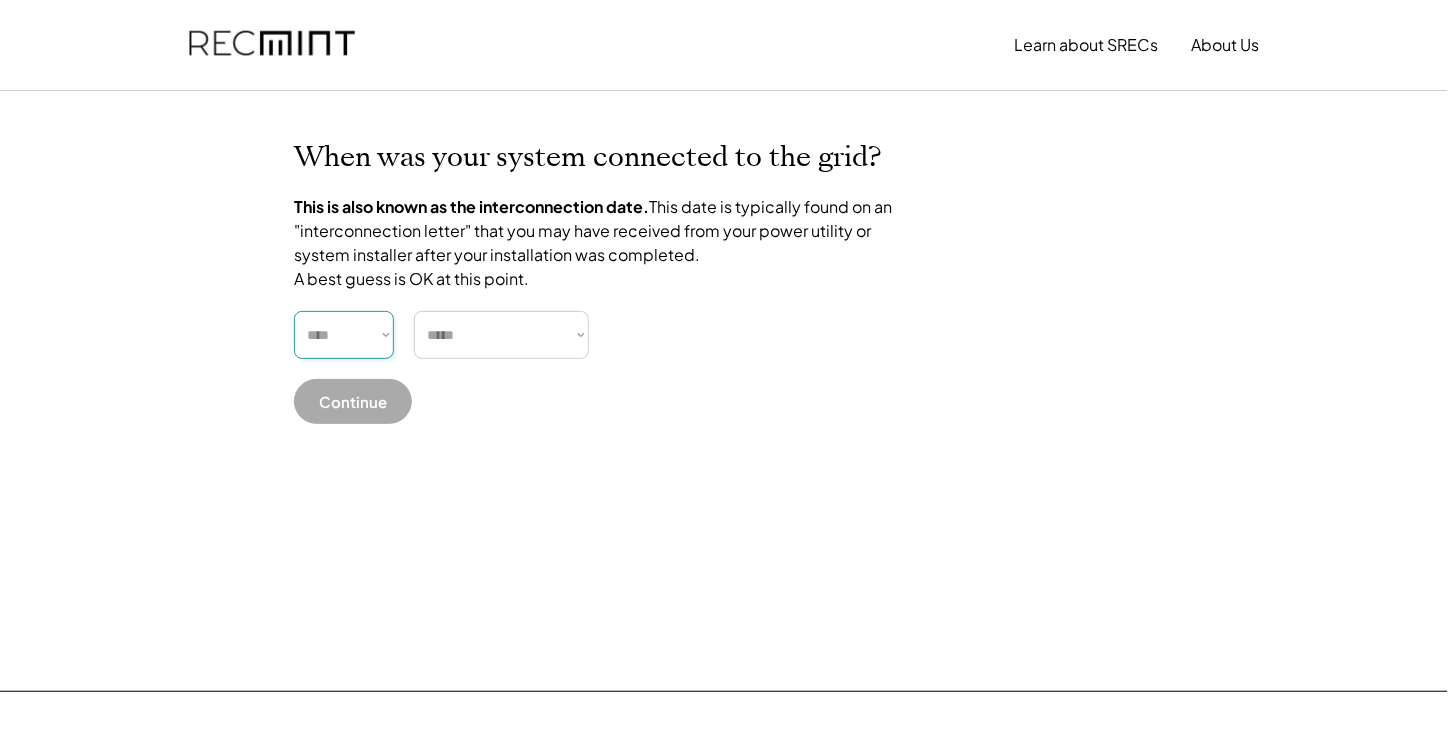 select on "****" 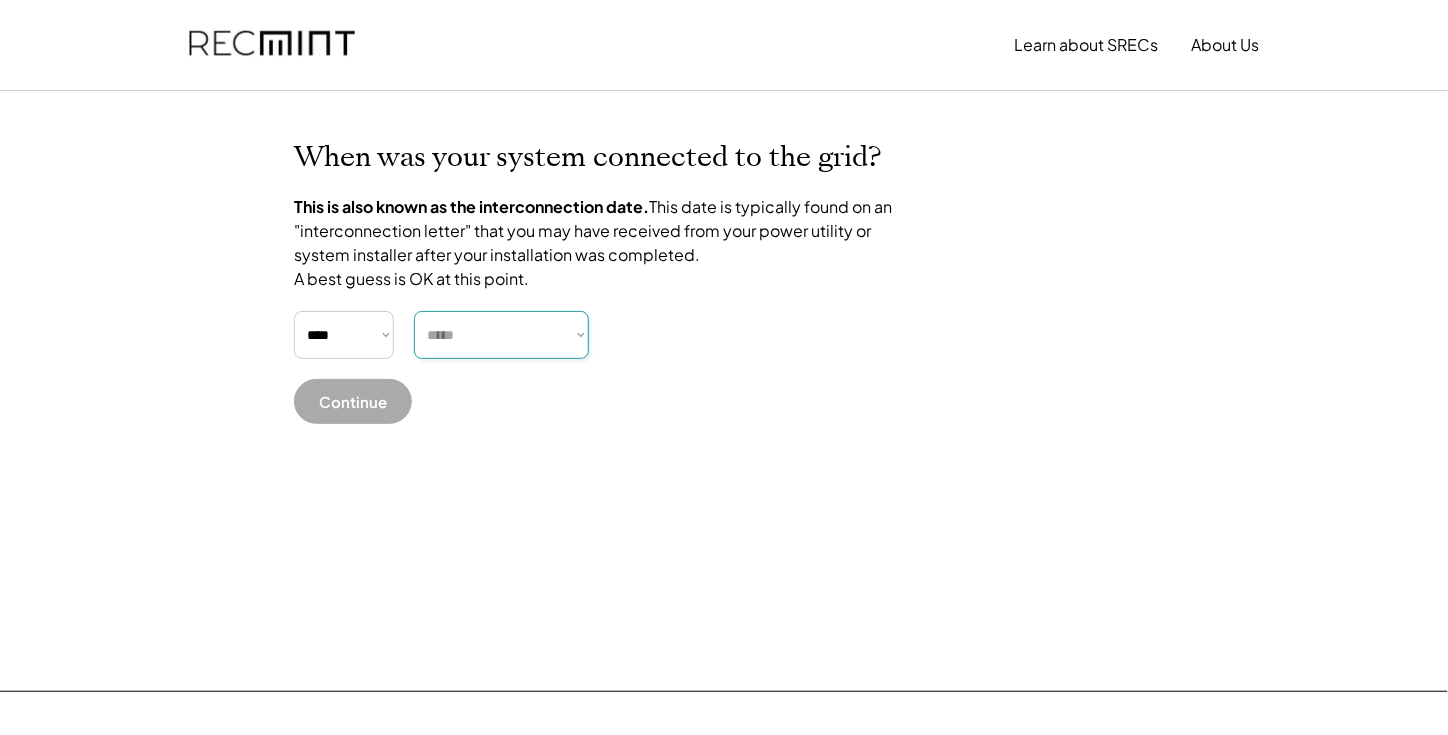 click on "***** ******* ******** ***** ***** *** **** **** ****** ********* ******* ******** ********" at bounding box center [501, 335] 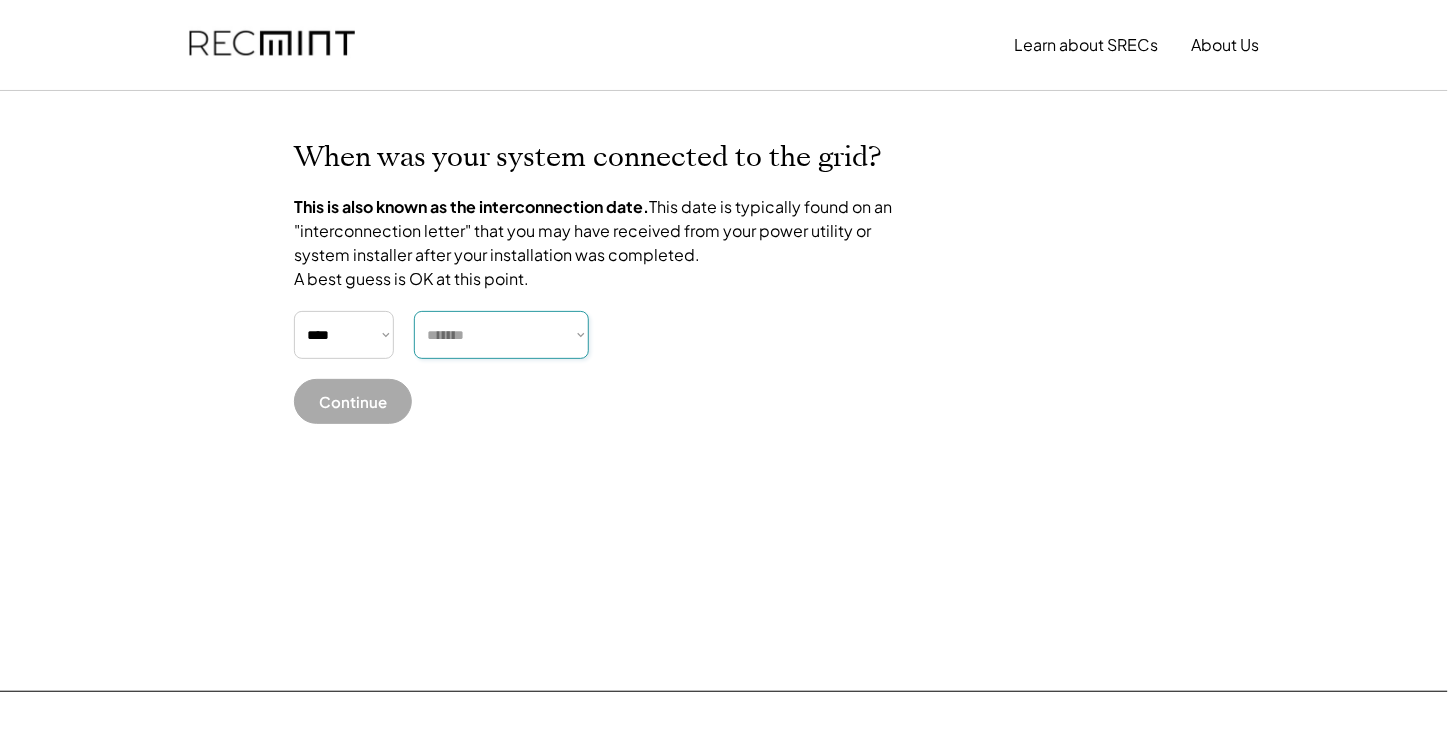 click on "***** ******* ******** ***** ***** *** **** **** ****** ********* ******* ******** ********" at bounding box center (501, 335) 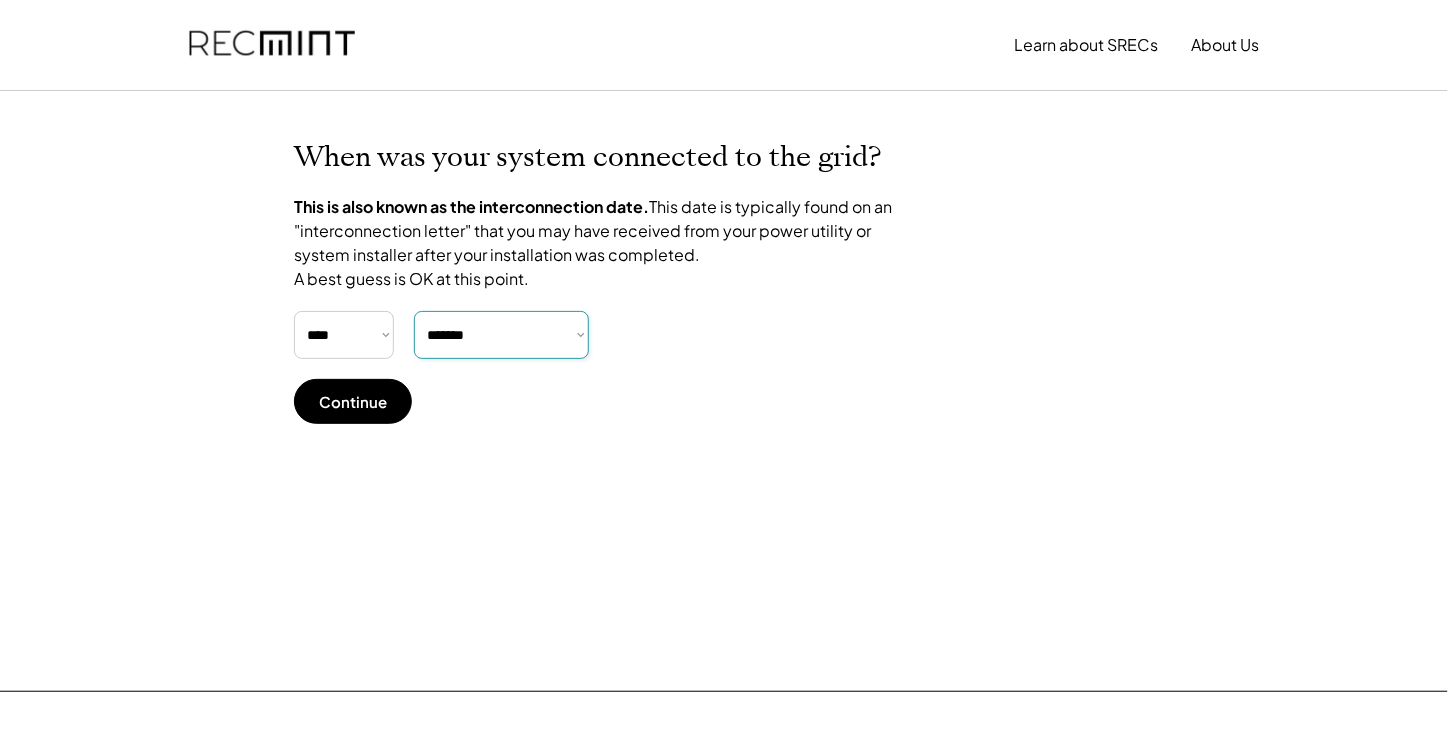 click on "***** ******* ******** ***** ***** *** **** **** ****** ********* ******* ******** ********" at bounding box center [501, 335] 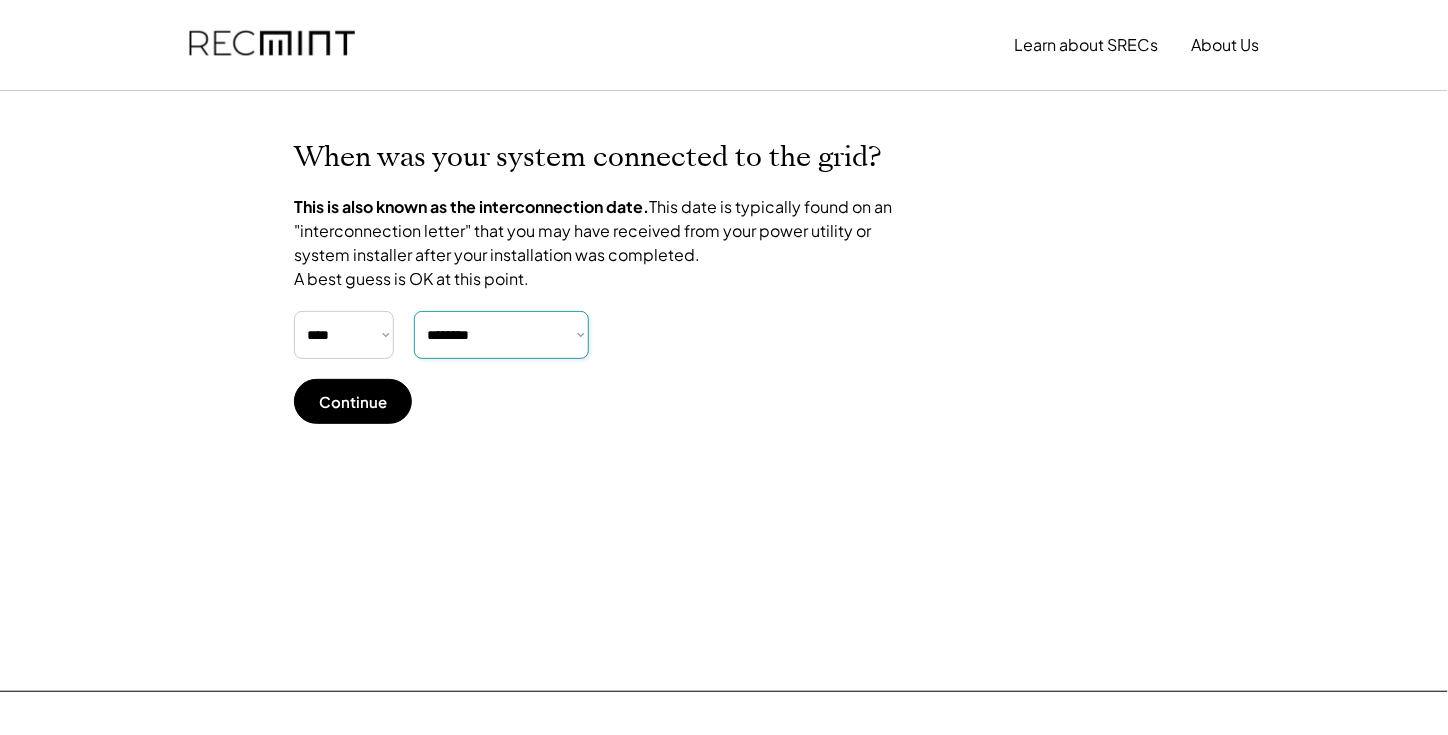 click on "***** ******* ******** ***** ***** *** **** **** ****** ********* ******* ******** ********" at bounding box center (501, 335) 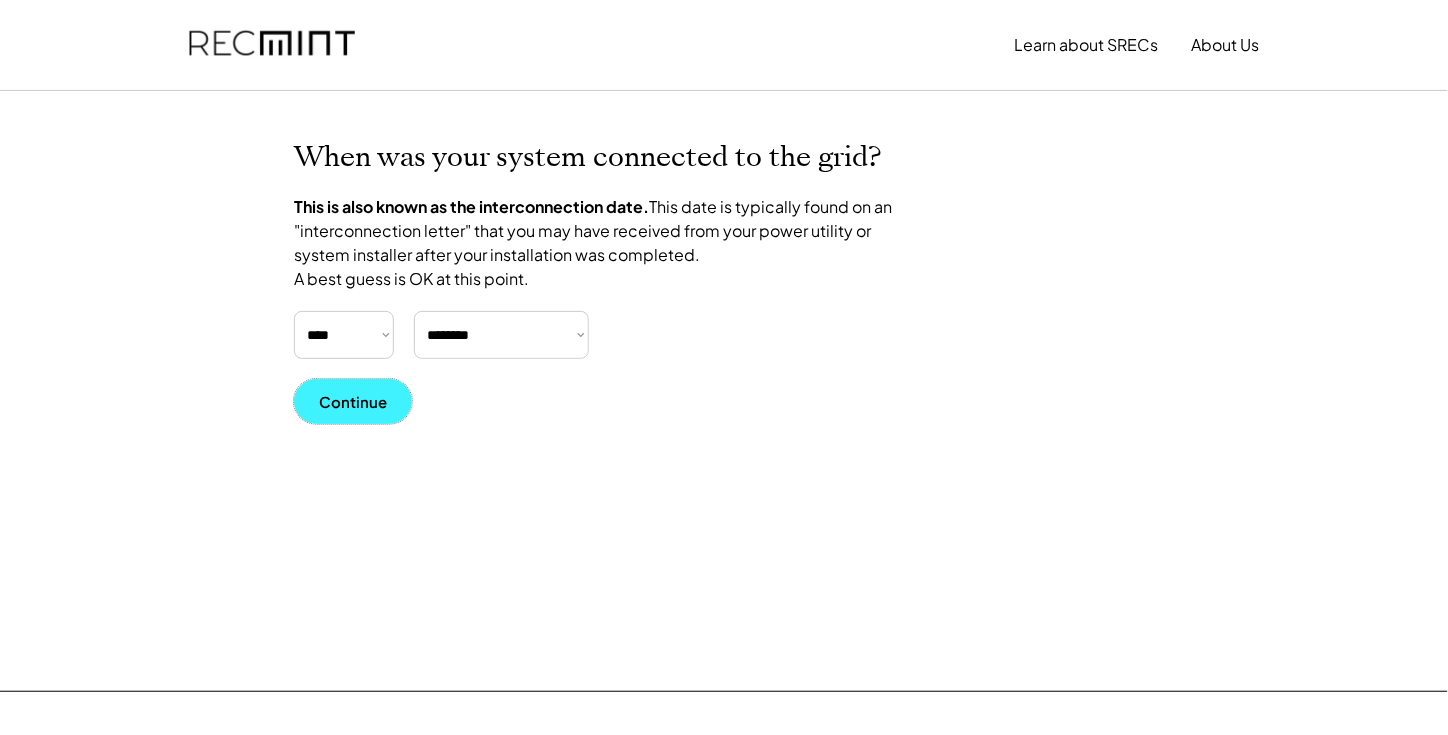 click on "Continue" at bounding box center [353, 401] 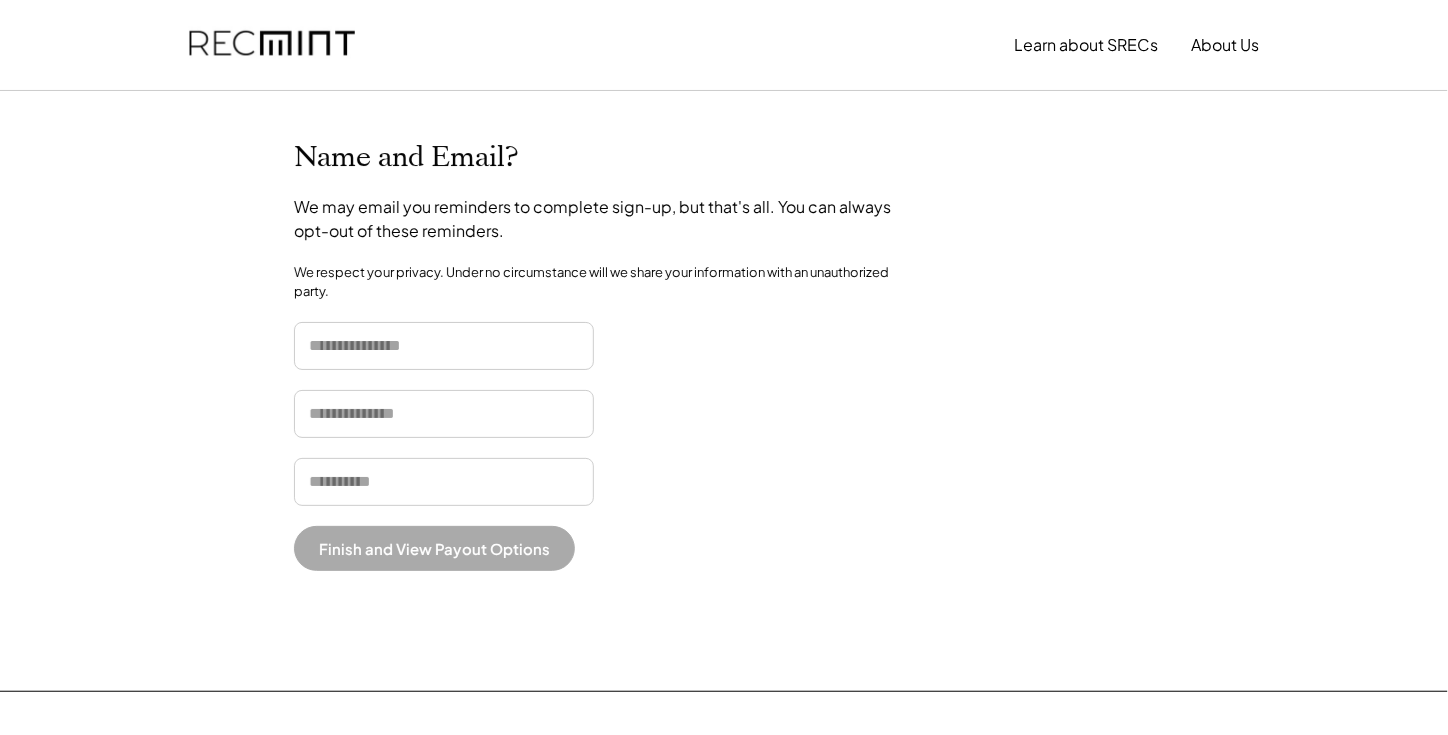 click at bounding box center [444, 346] 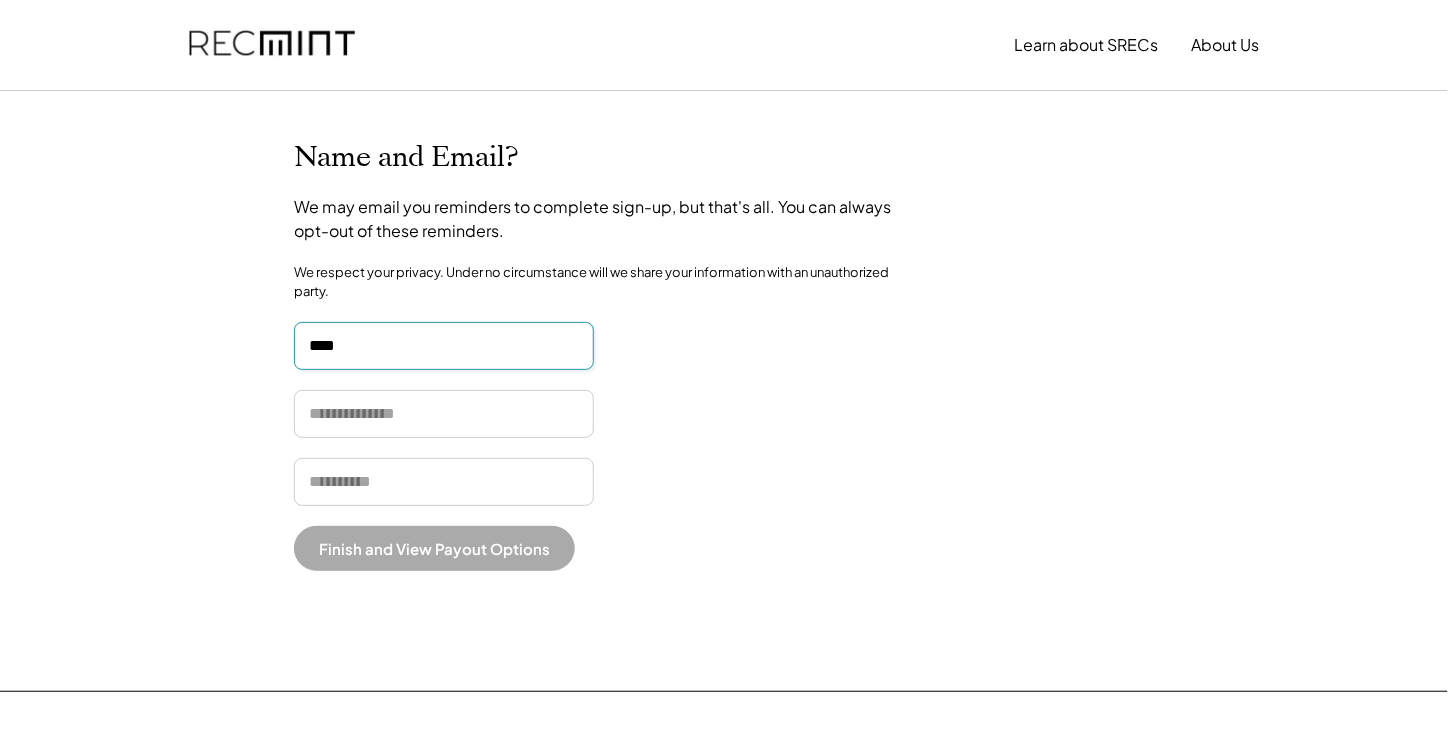 type on "****" 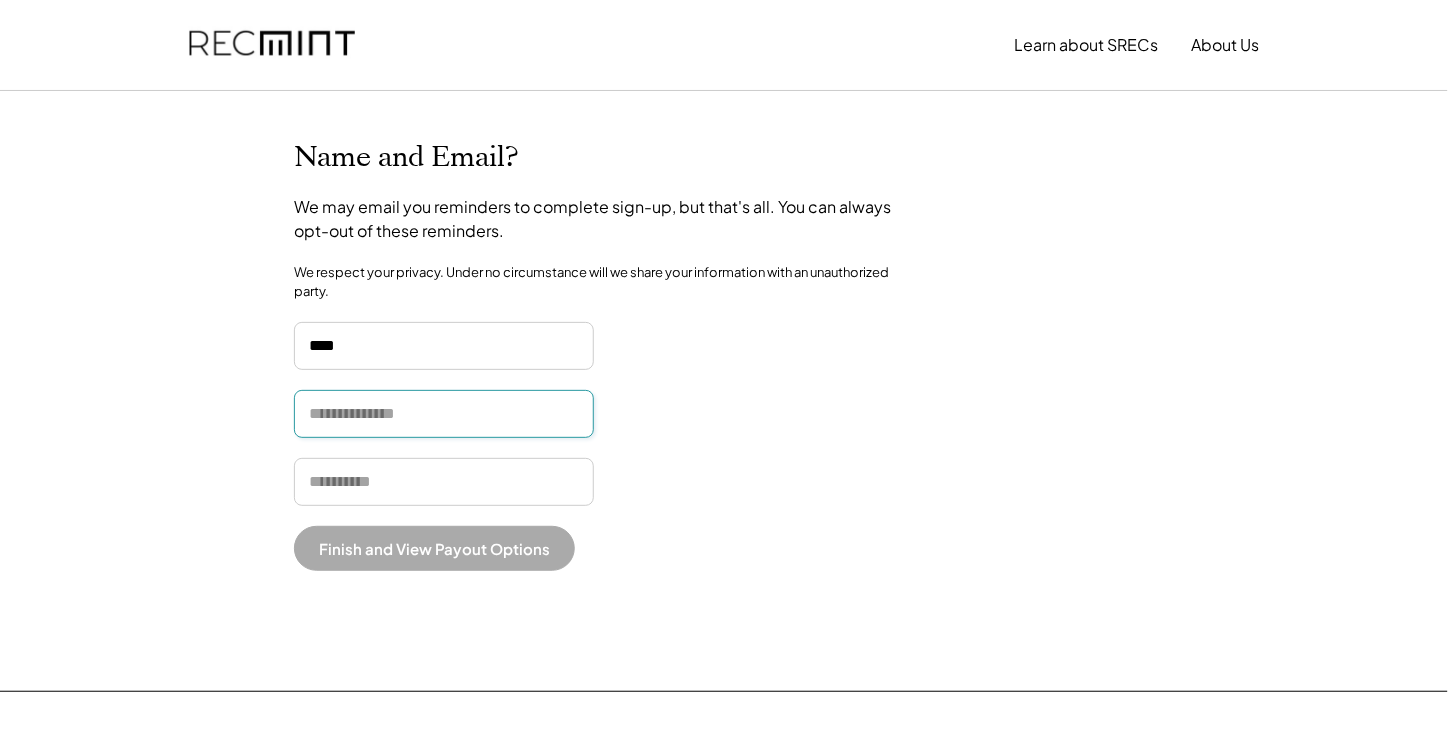 click at bounding box center [444, 414] 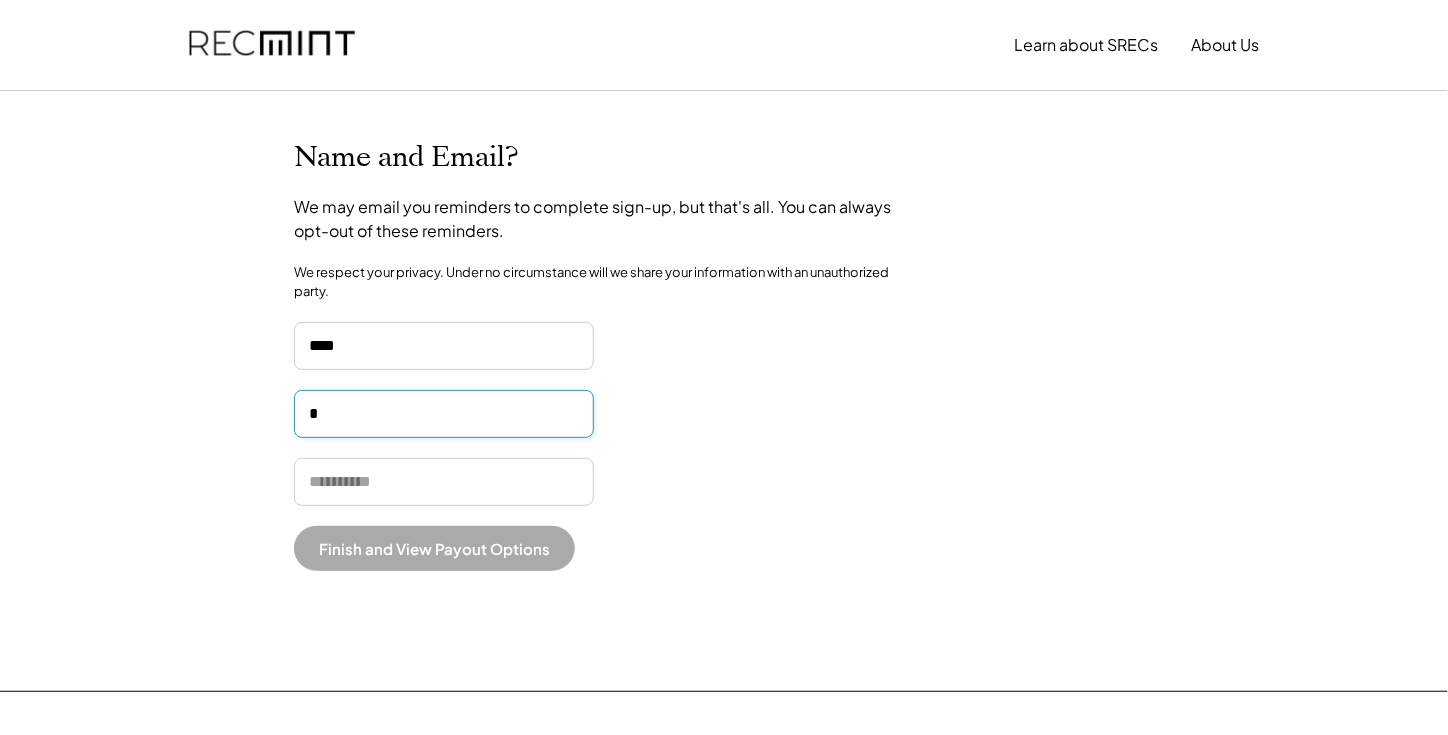 type on "*" 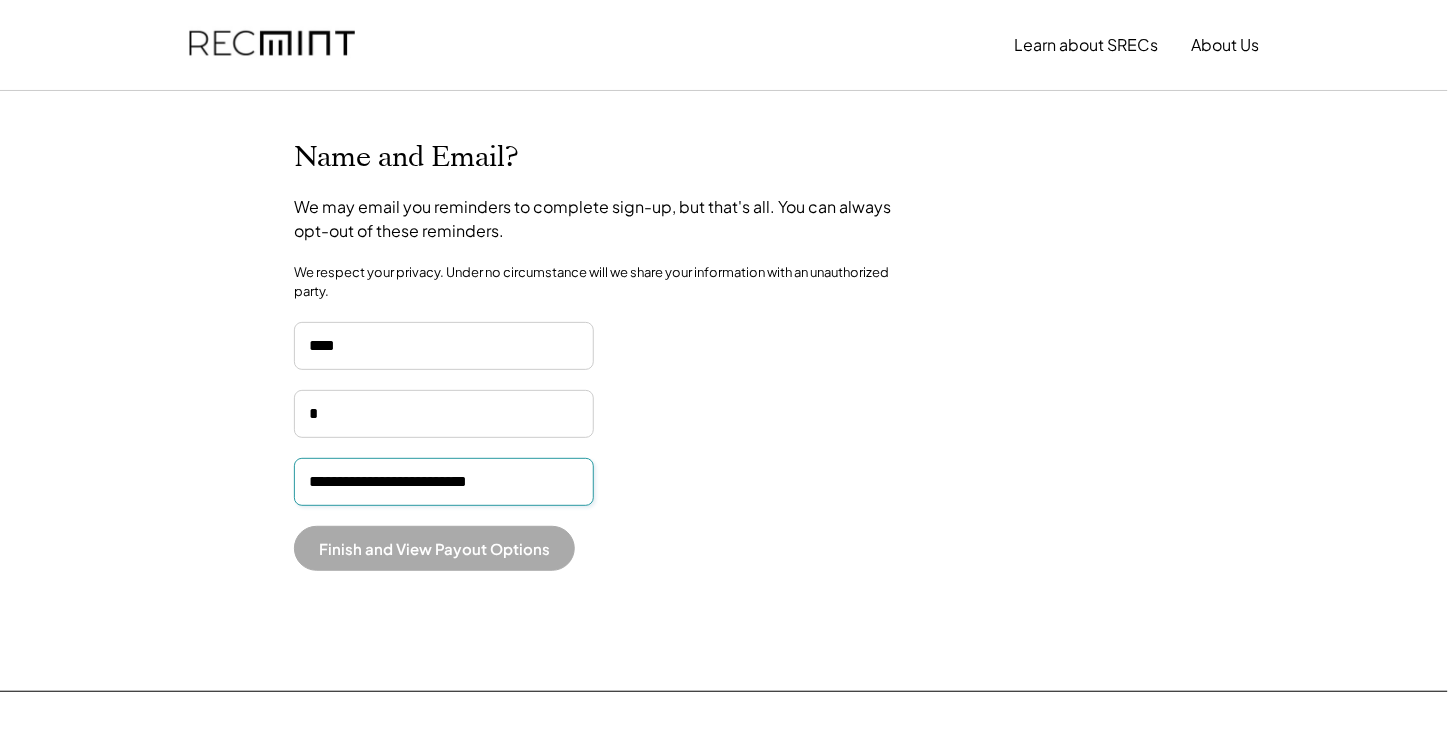type on "**********" 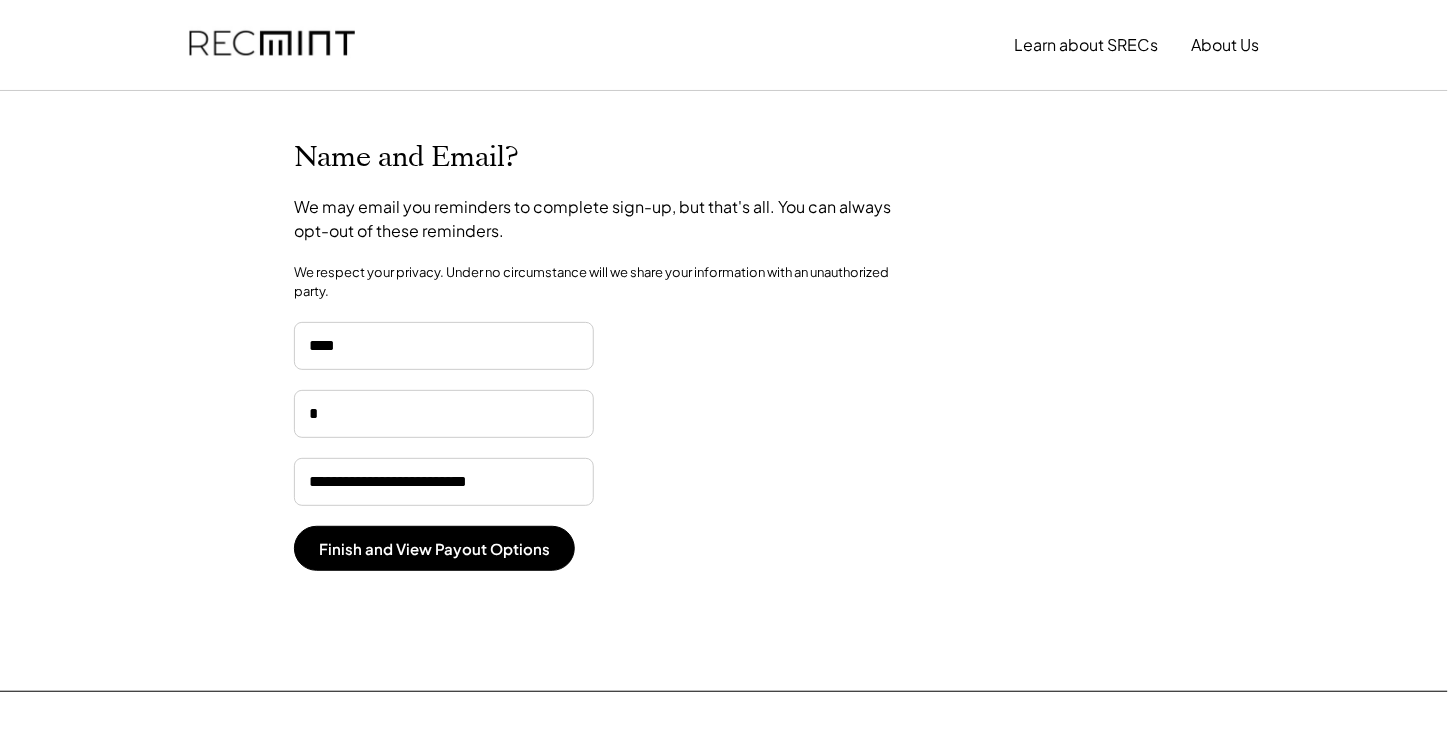click on "**********" at bounding box center [724, 391] 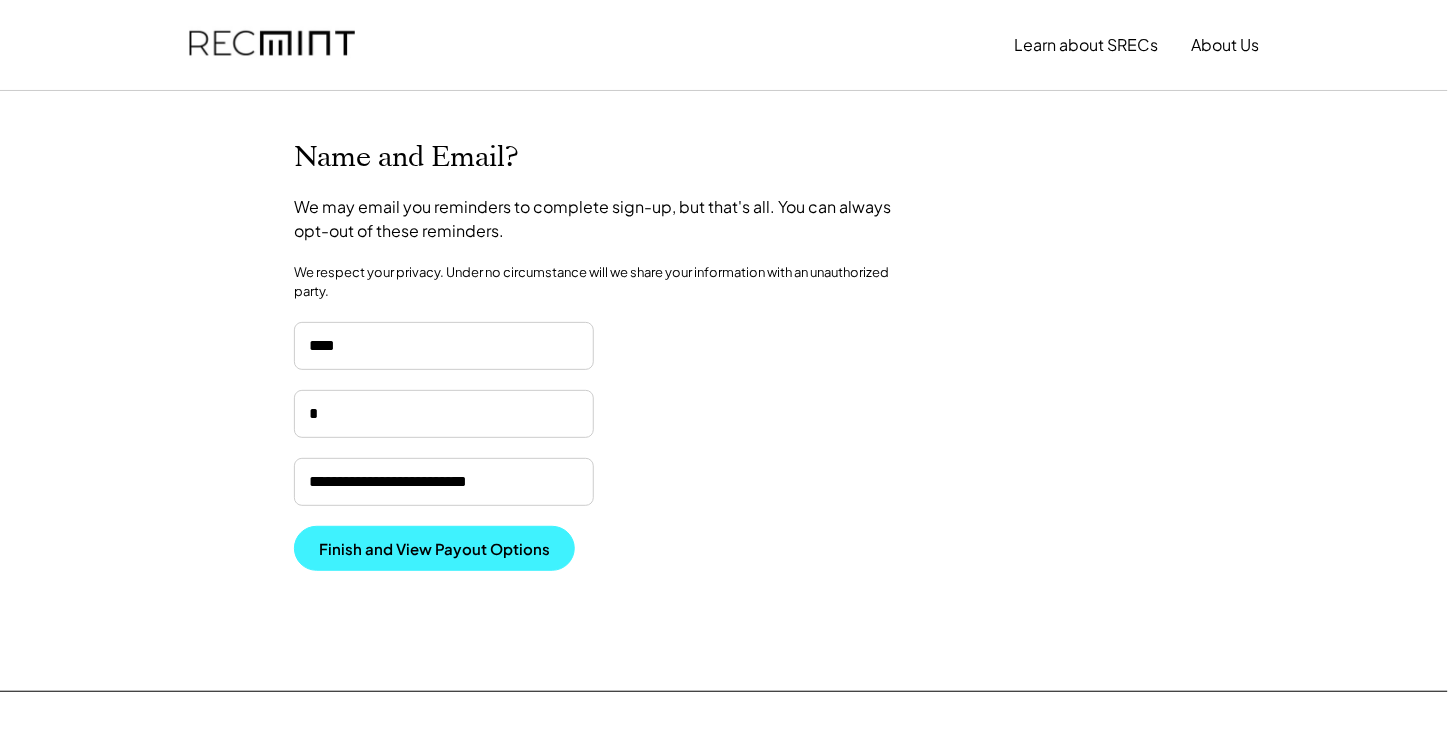 click on "Finish and View Payout Options" at bounding box center [434, 548] 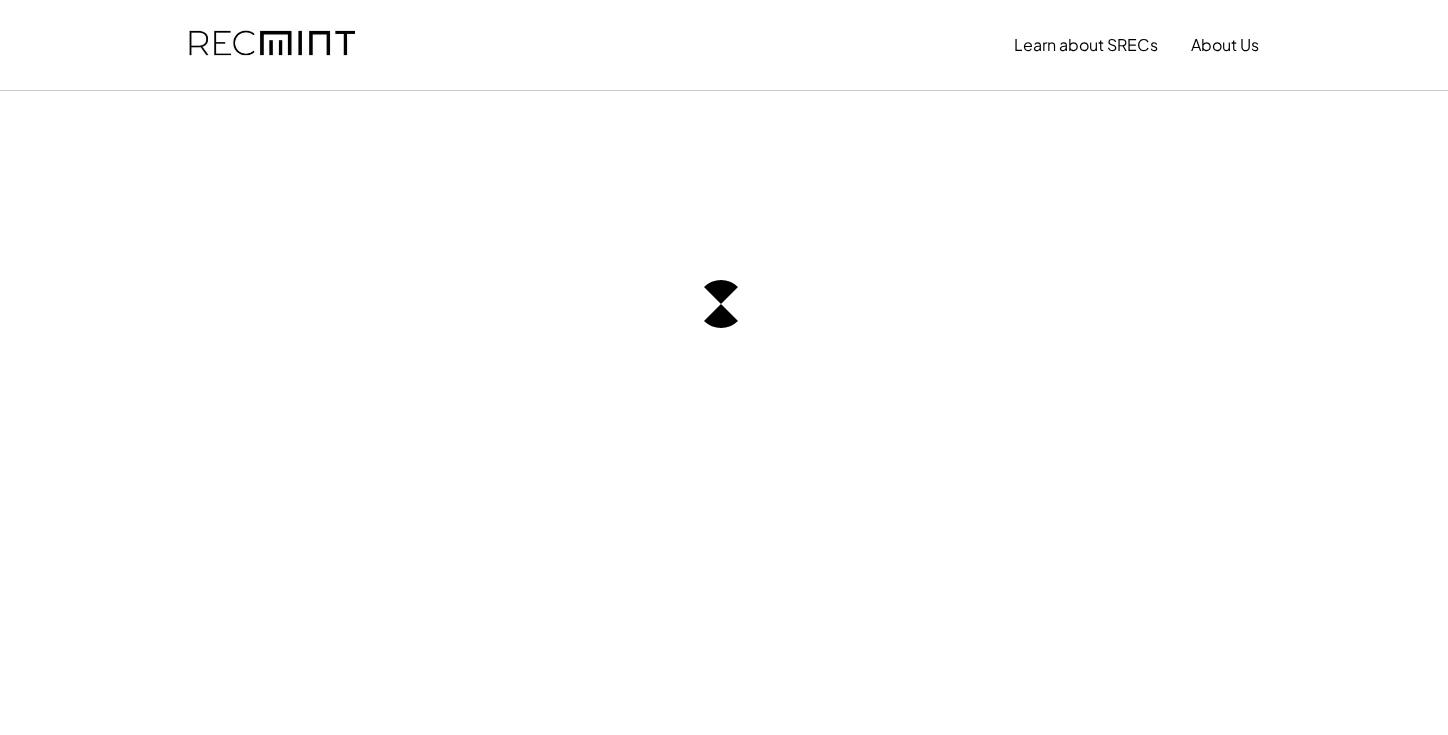 scroll, scrollTop: 0, scrollLeft: 0, axis: both 